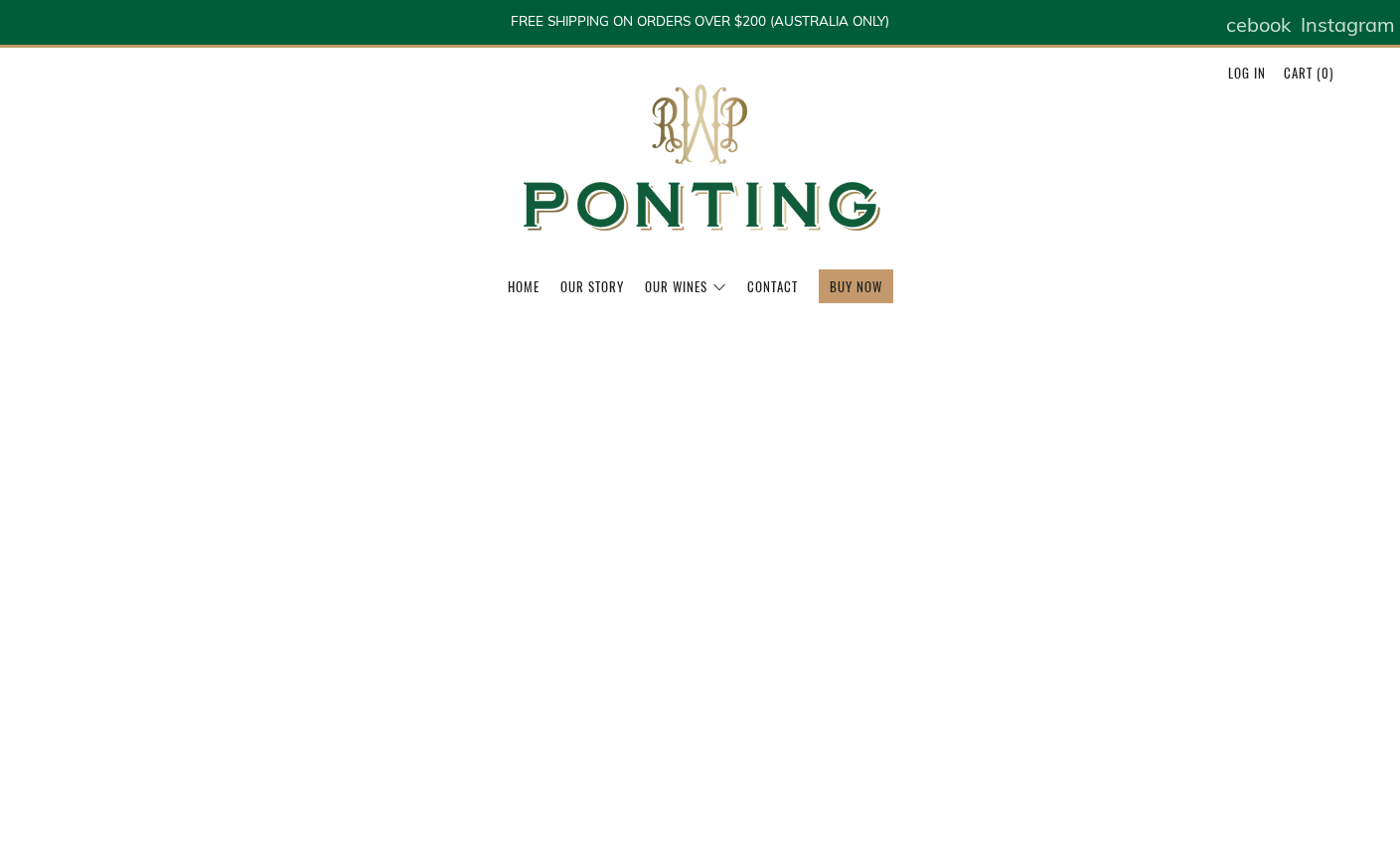 scroll, scrollTop: 0, scrollLeft: 0, axis: both 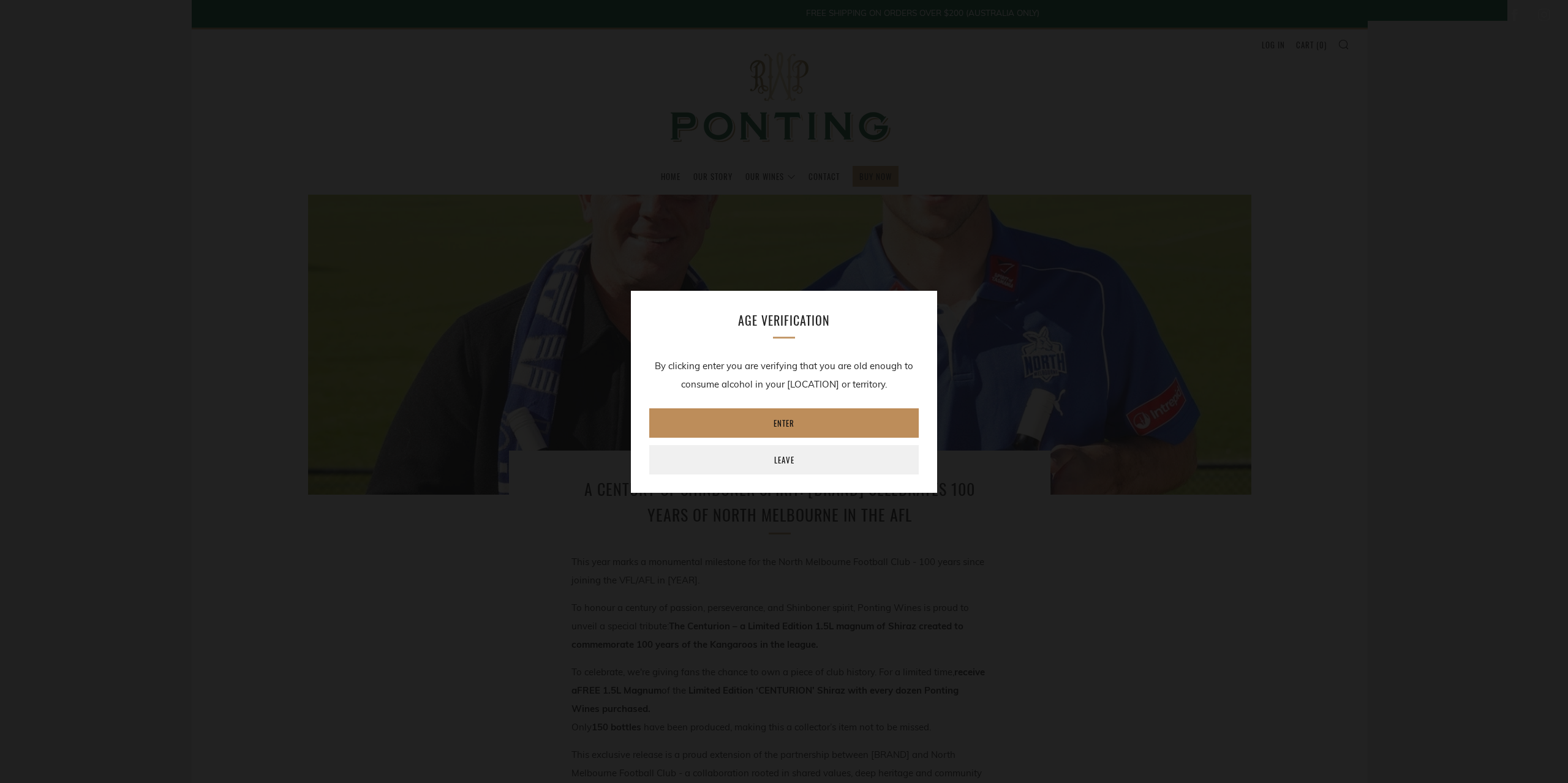 click on "Enter" at bounding box center [784, 423] 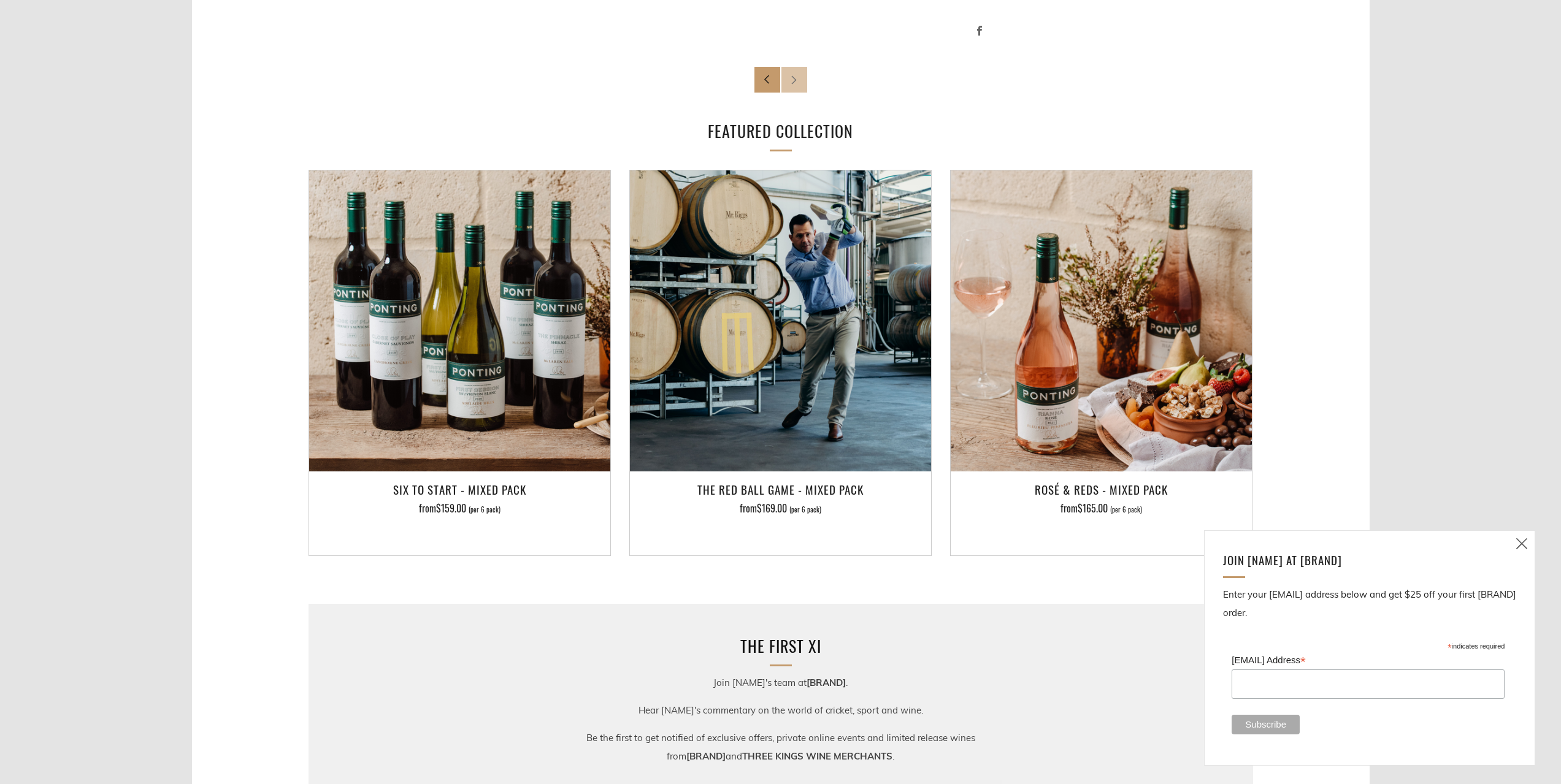 scroll, scrollTop: 1103, scrollLeft: 0, axis: vertical 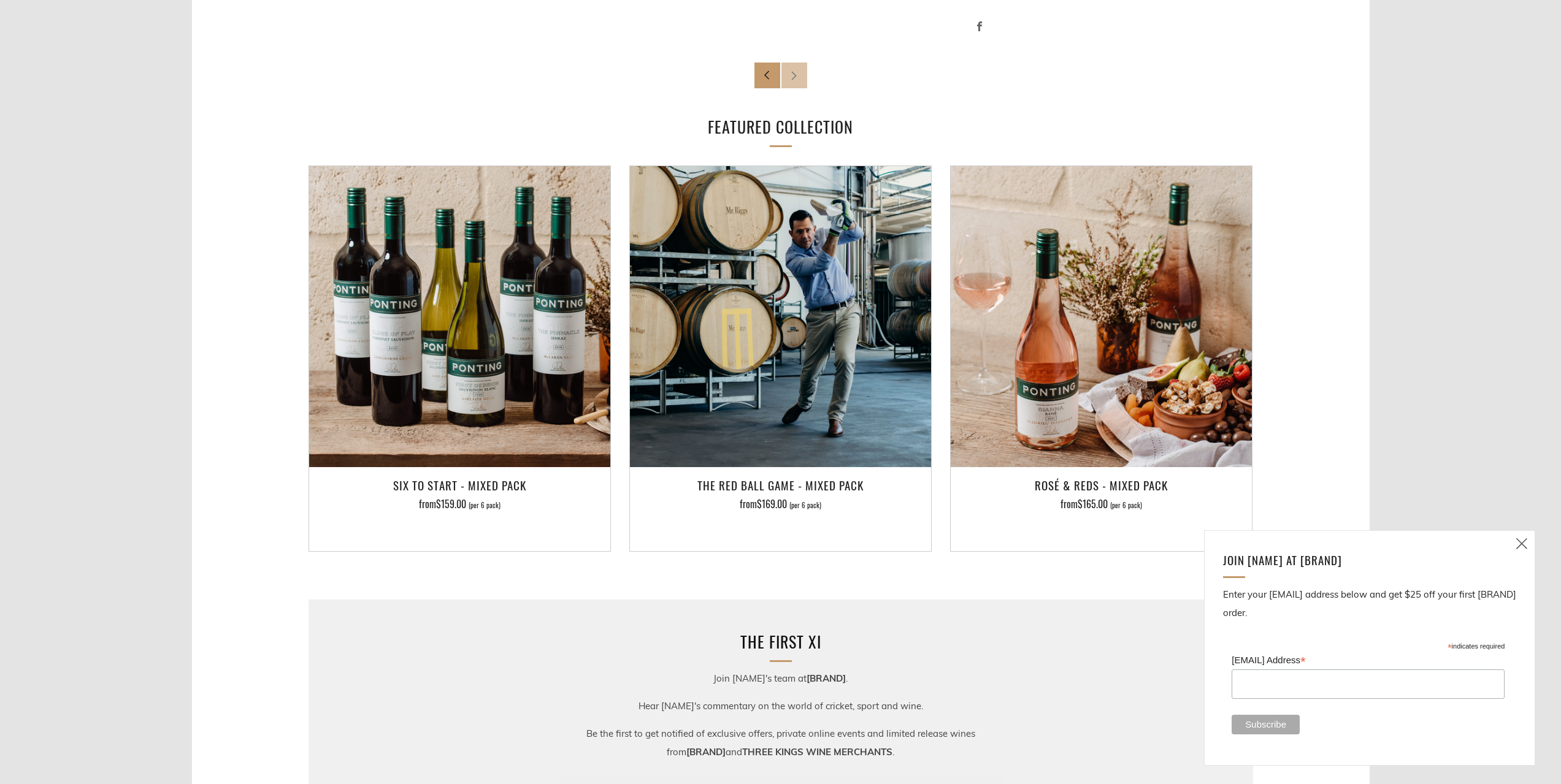 click at bounding box center [1522, 543] 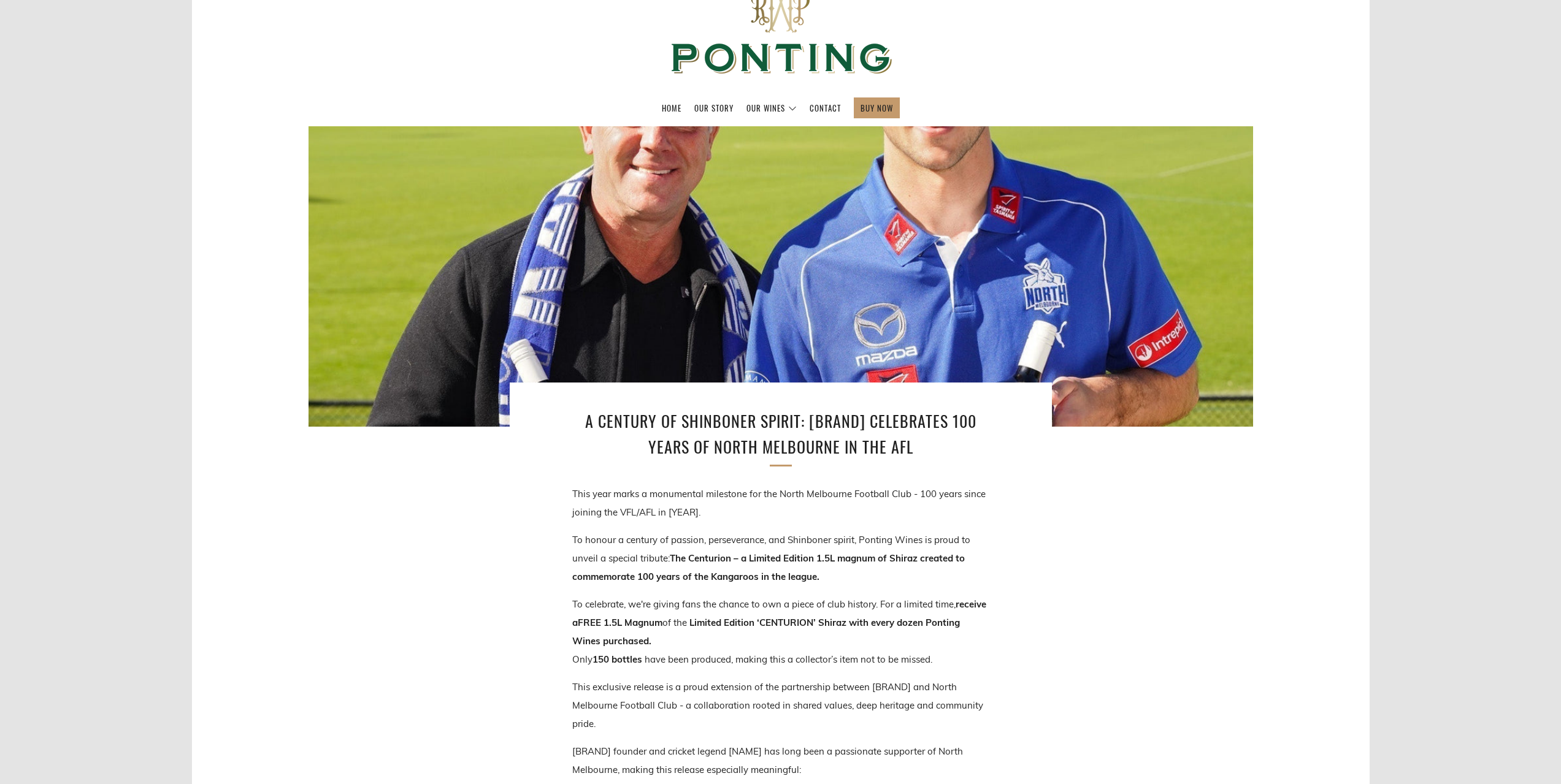 scroll, scrollTop: 0, scrollLeft: 0, axis: both 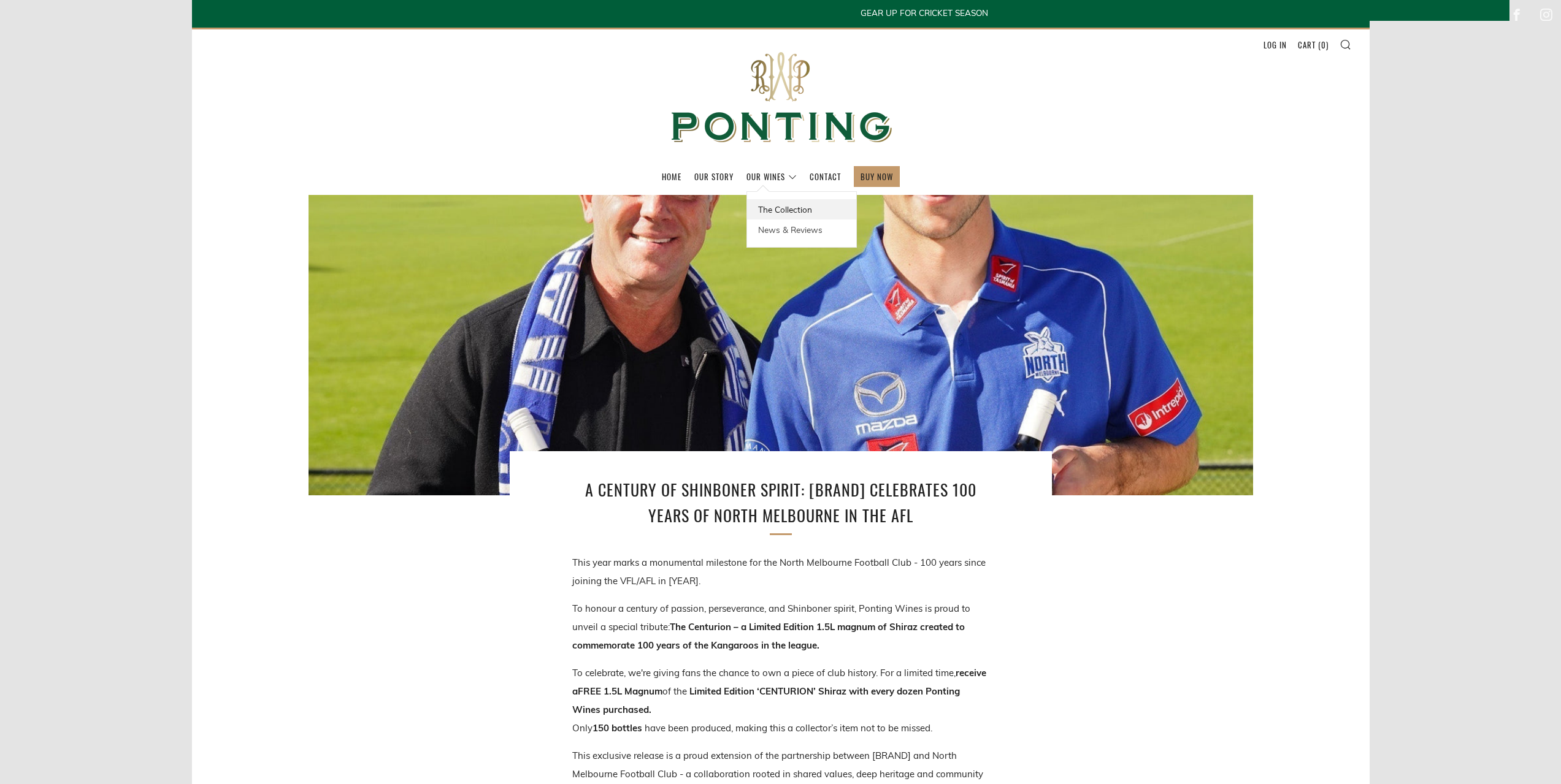 click on "The Collection" at bounding box center (802, 209) 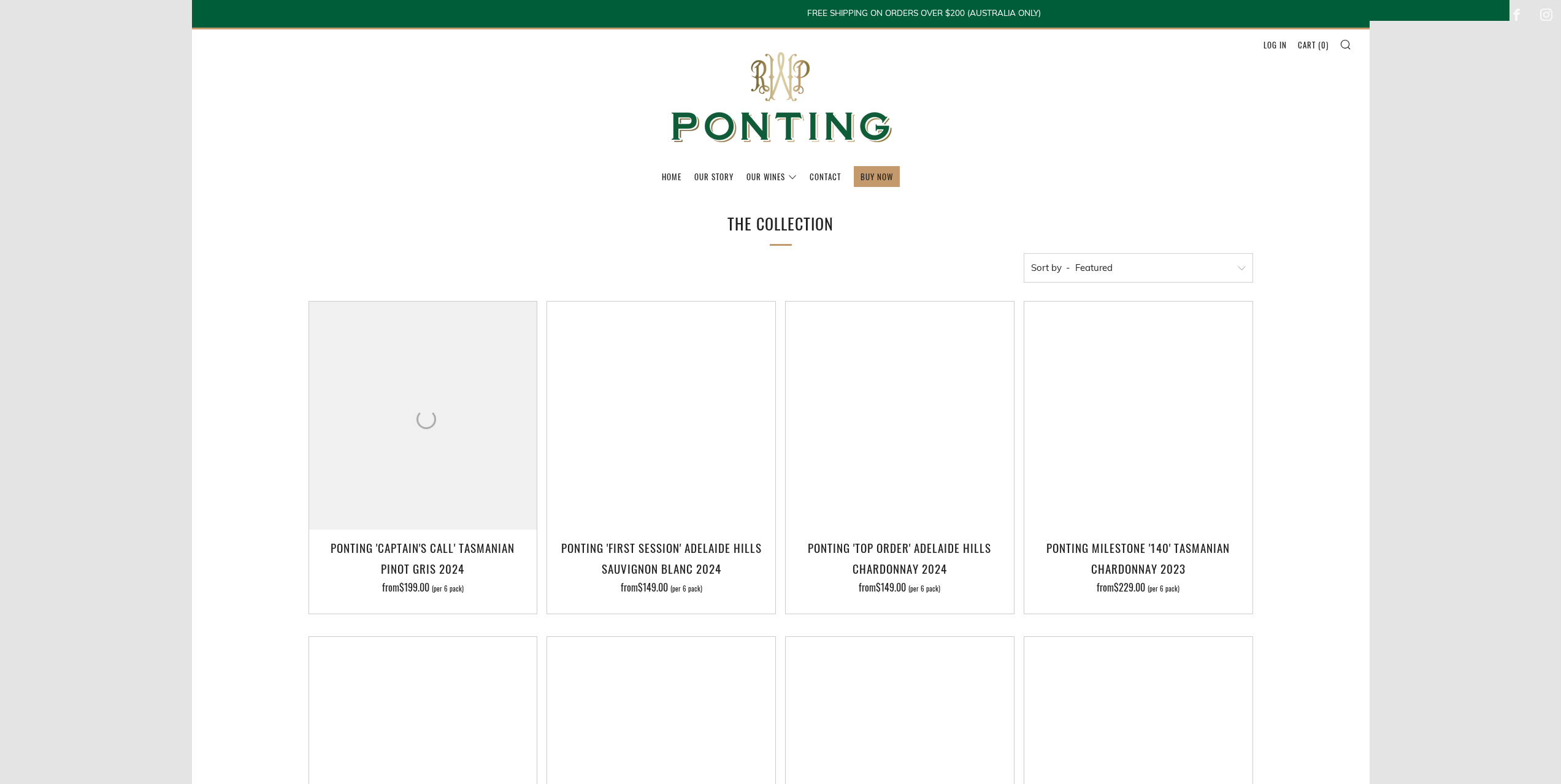 scroll, scrollTop: 0, scrollLeft: 0, axis: both 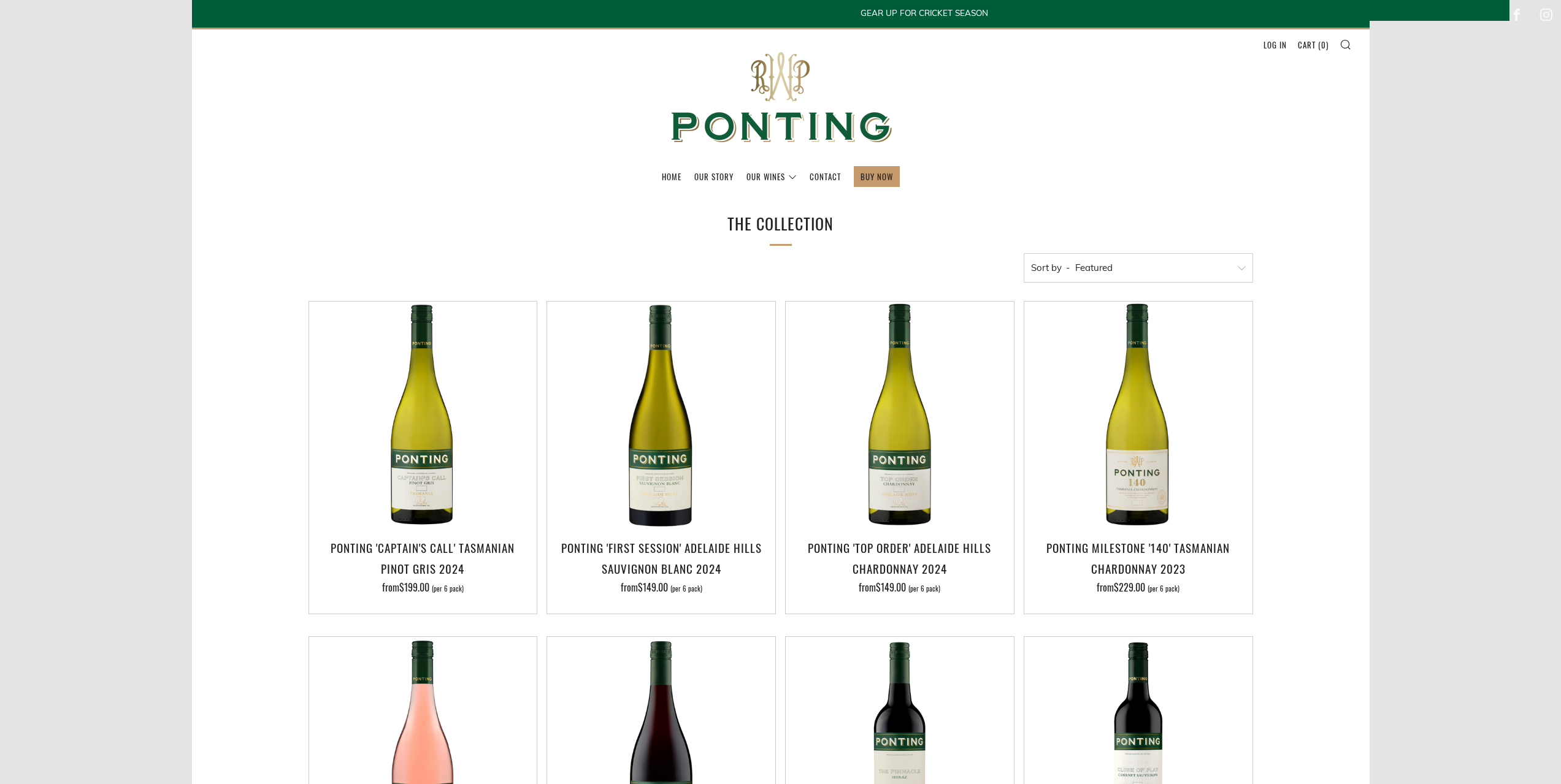 click on "Featured
Best Selling
Alphabetically, A-Z
Alphabetically, Z-A
Price, low to high
Price, high to low
Date, new to old
Date, old to new" at bounding box center (1138, 268) 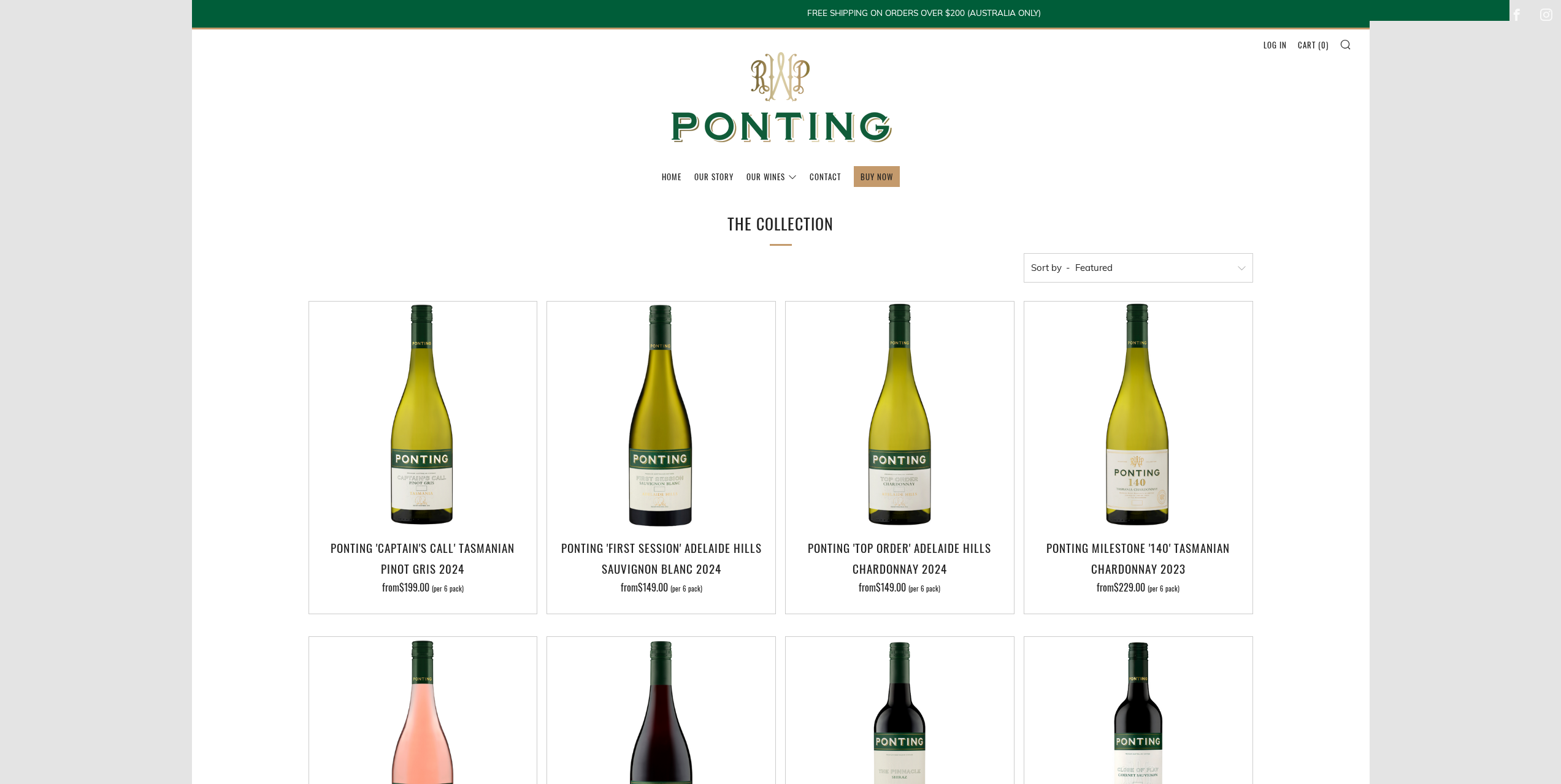 select on "title-ascending" 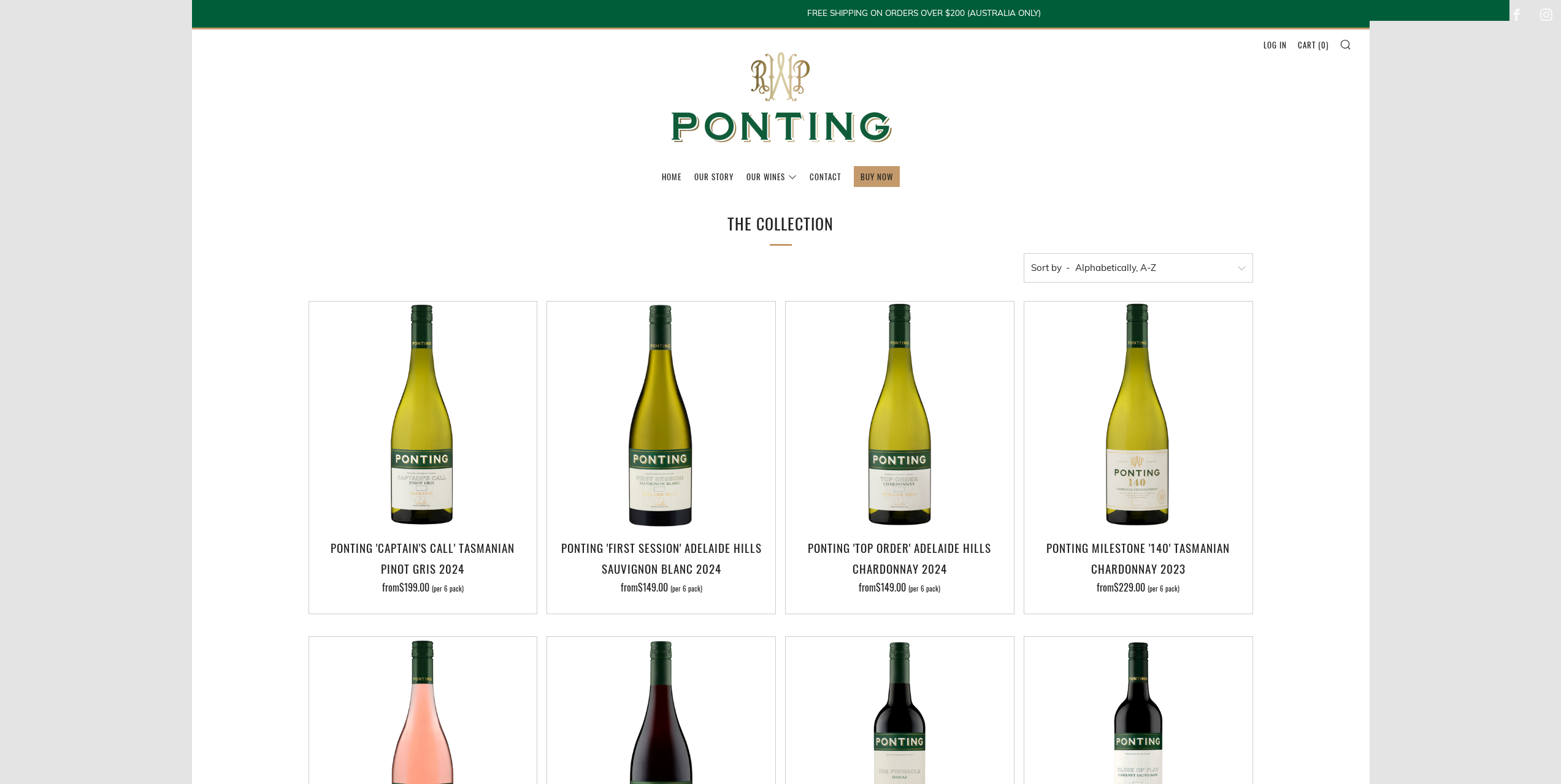 click on "Featured
Best Selling
Alphabetically, A-Z
Alphabetically, Z-A
Price, low to high
Price, high to low
Date, new to old
Date, old to new" at bounding box center (1138, 268) 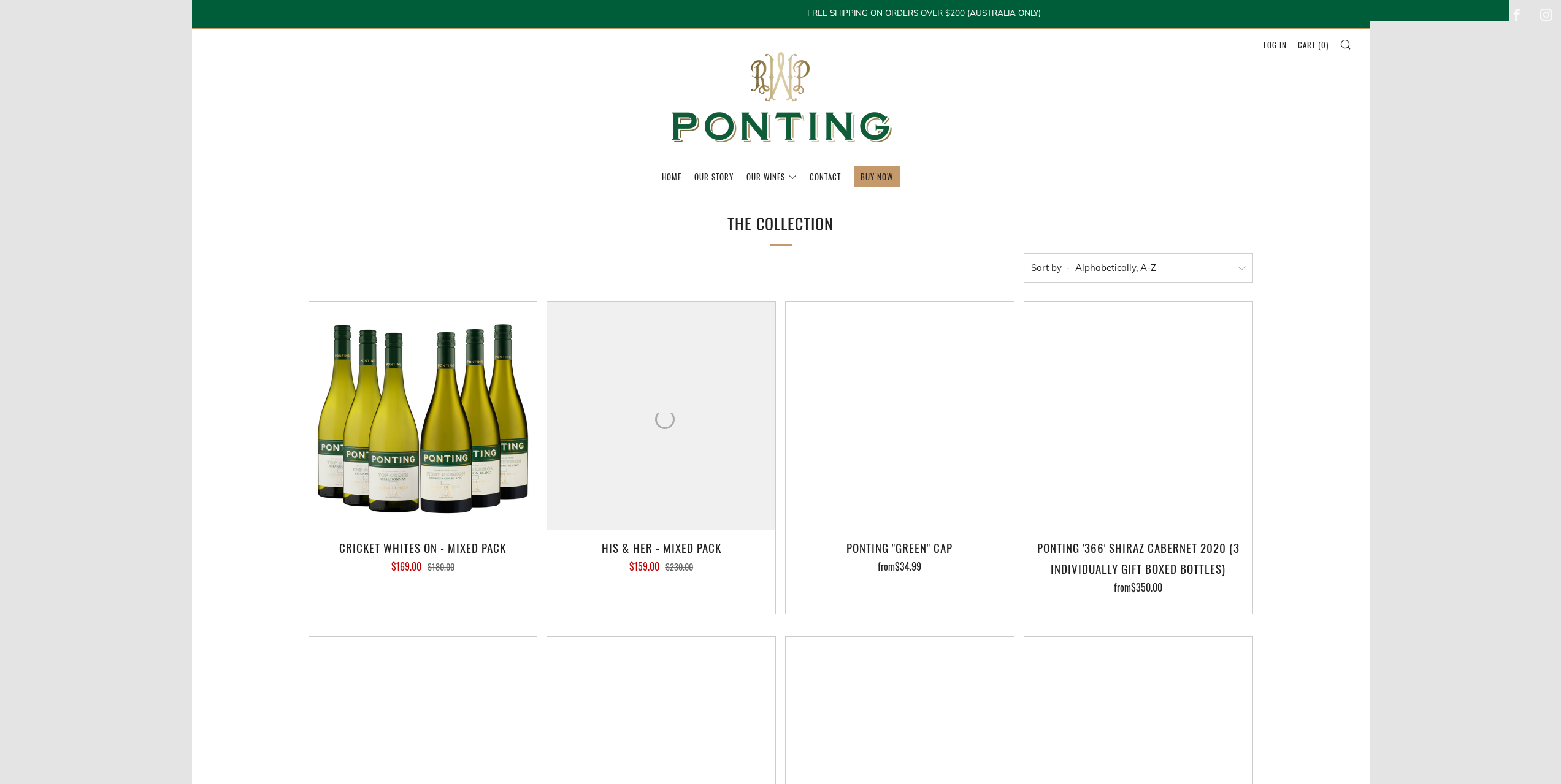 scroll, scrollTop: 0, scrollLeft: 0, axis: both 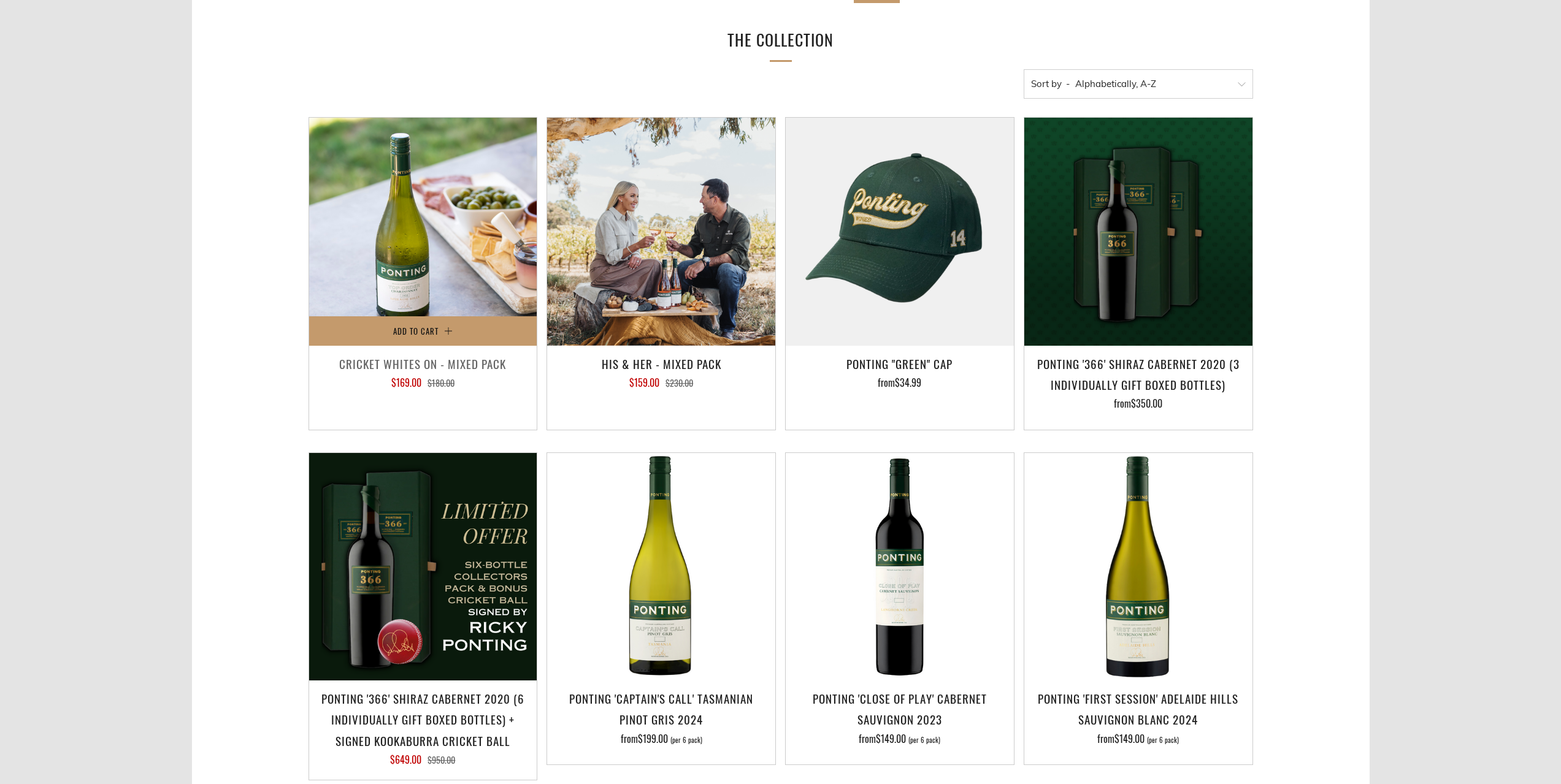 click at bounding box center (423, 232) 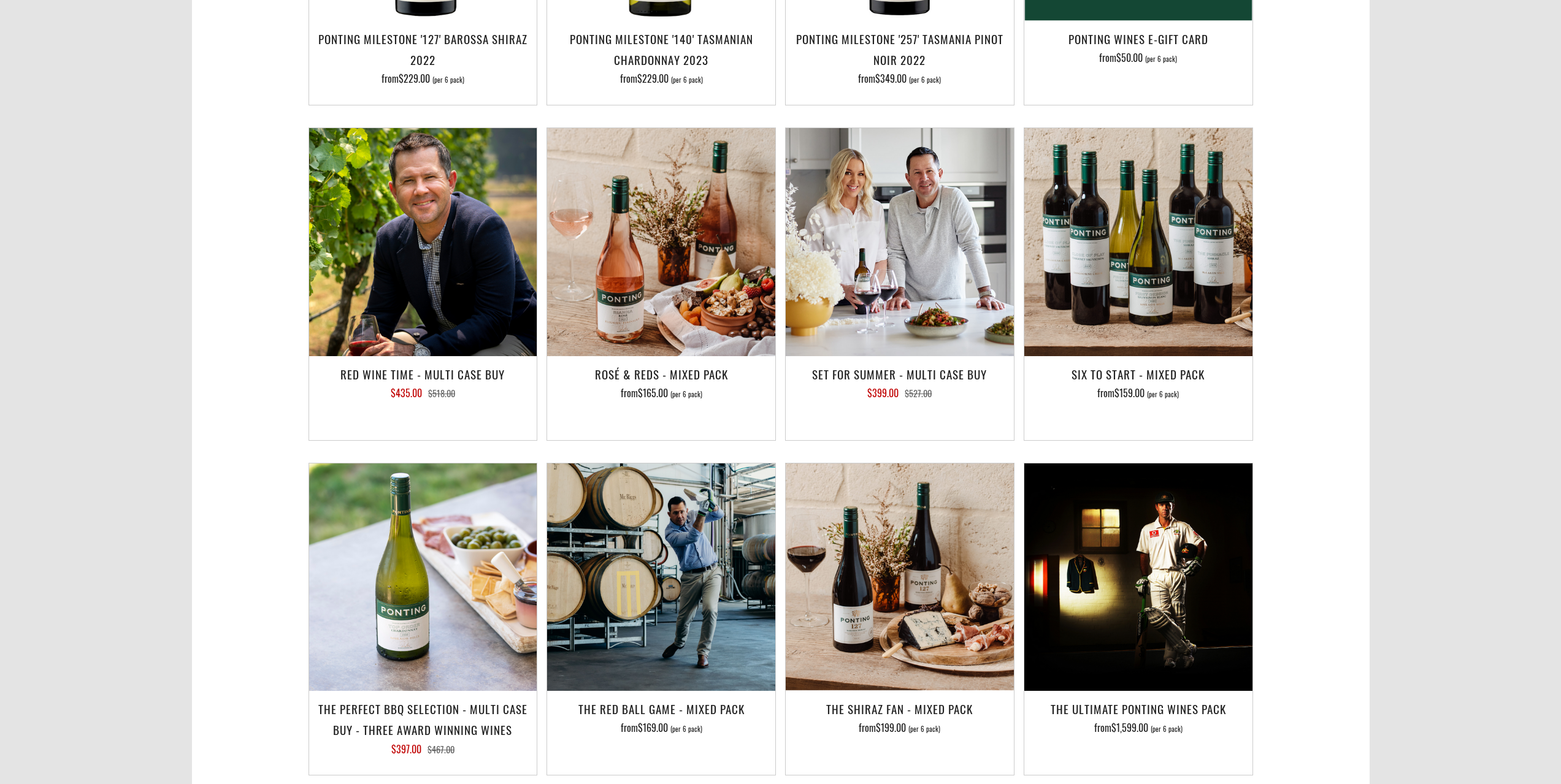 scroll, scrollTop: 1532, scrollLeft: 0, axis: vertical 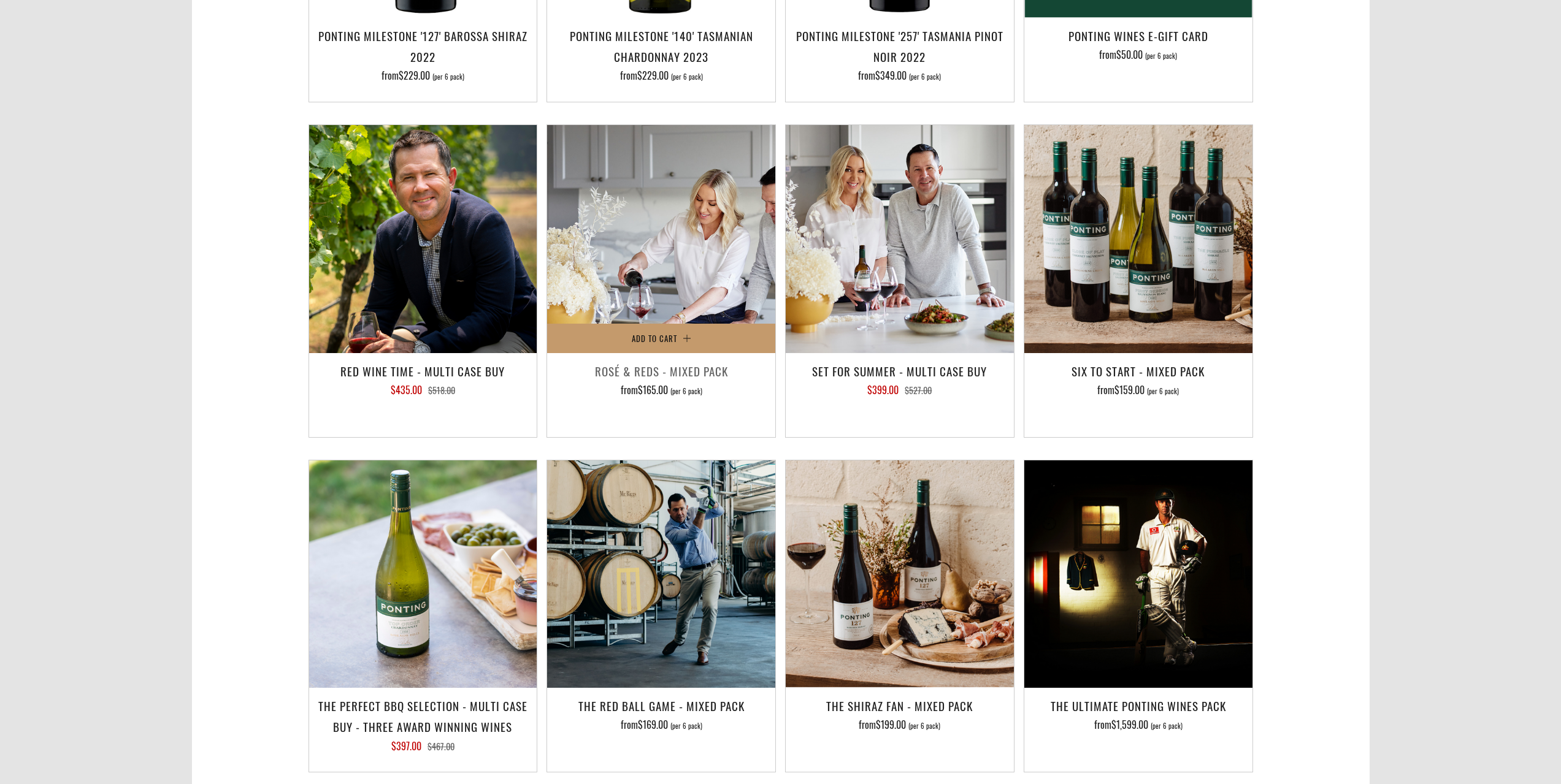 click at bounding box center [661, 239] 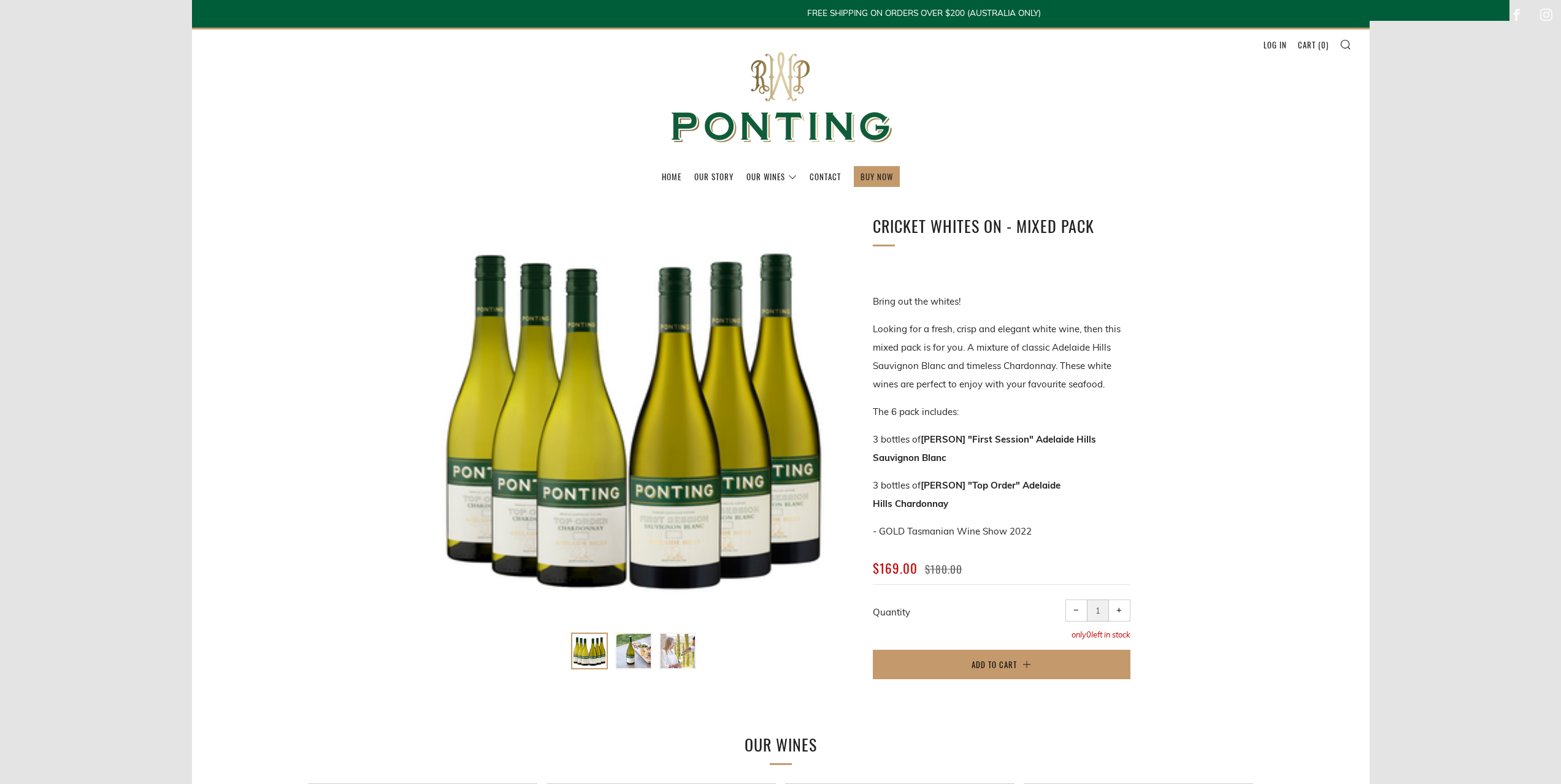 scroll, scrollTop: 0, scrollLeft: 0, axis: both 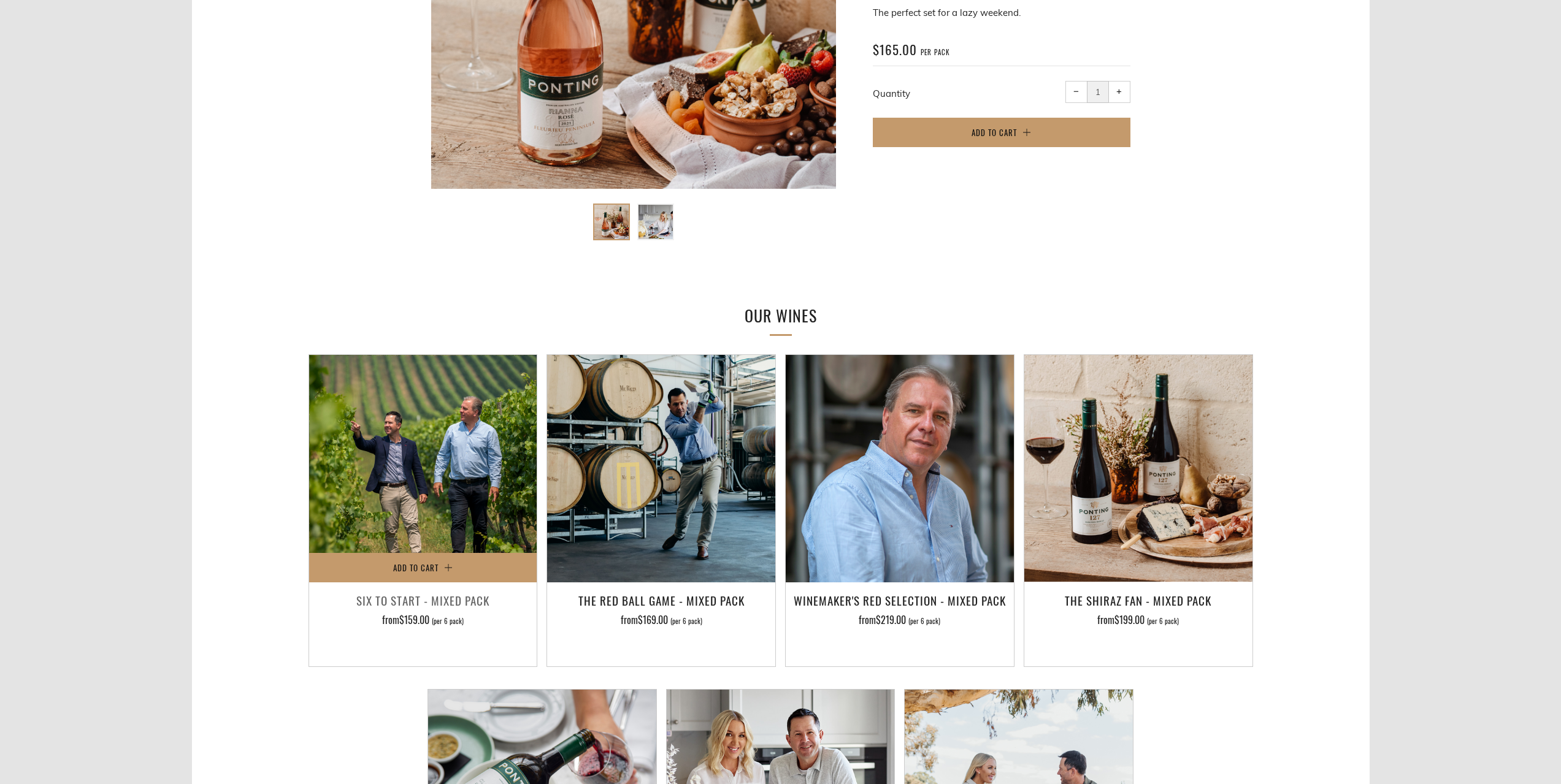 click at bounding box center [423, 469] 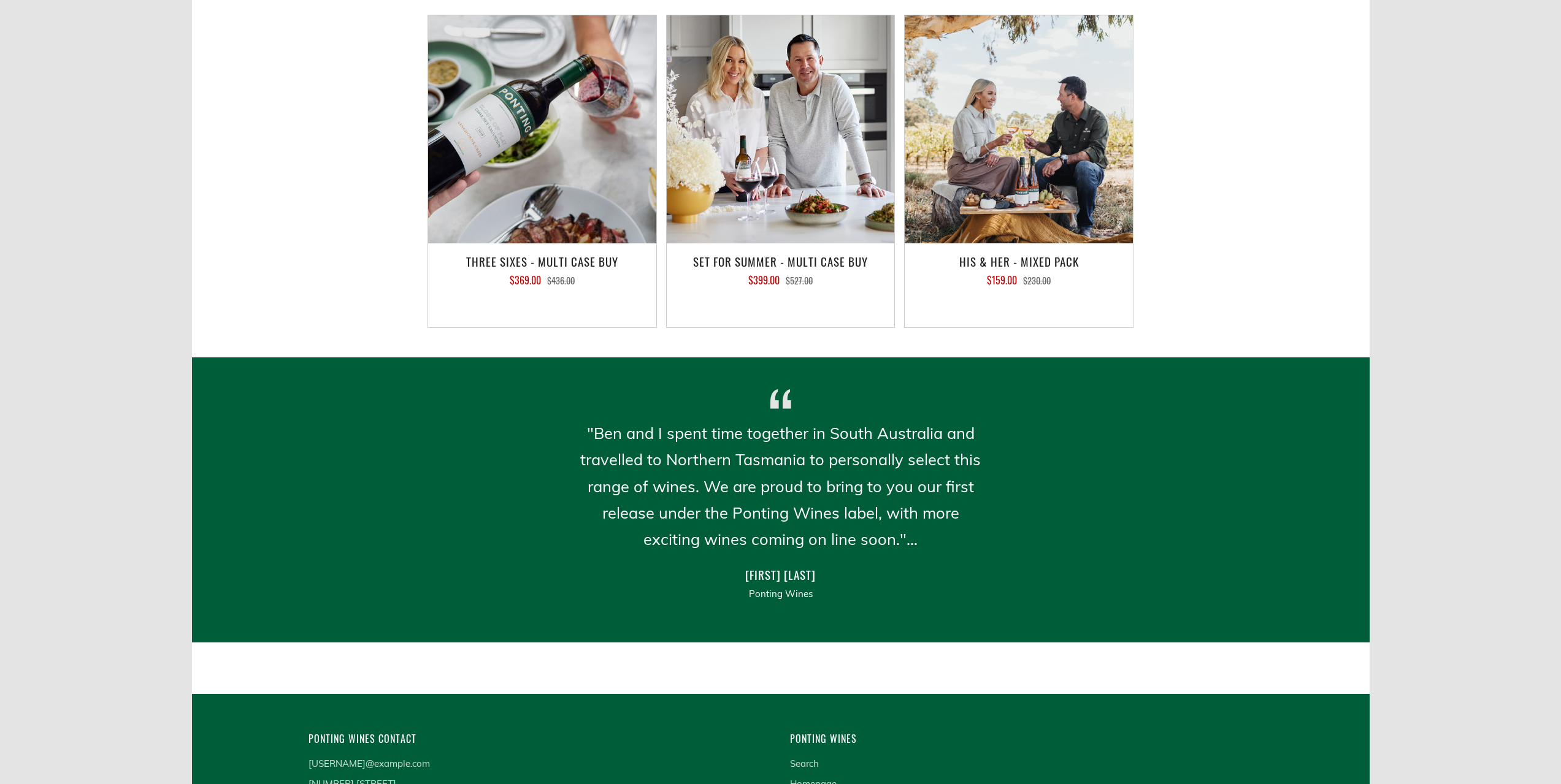 scroll, scrollTop: 1287, scrollLeft: 0, axis: vertical 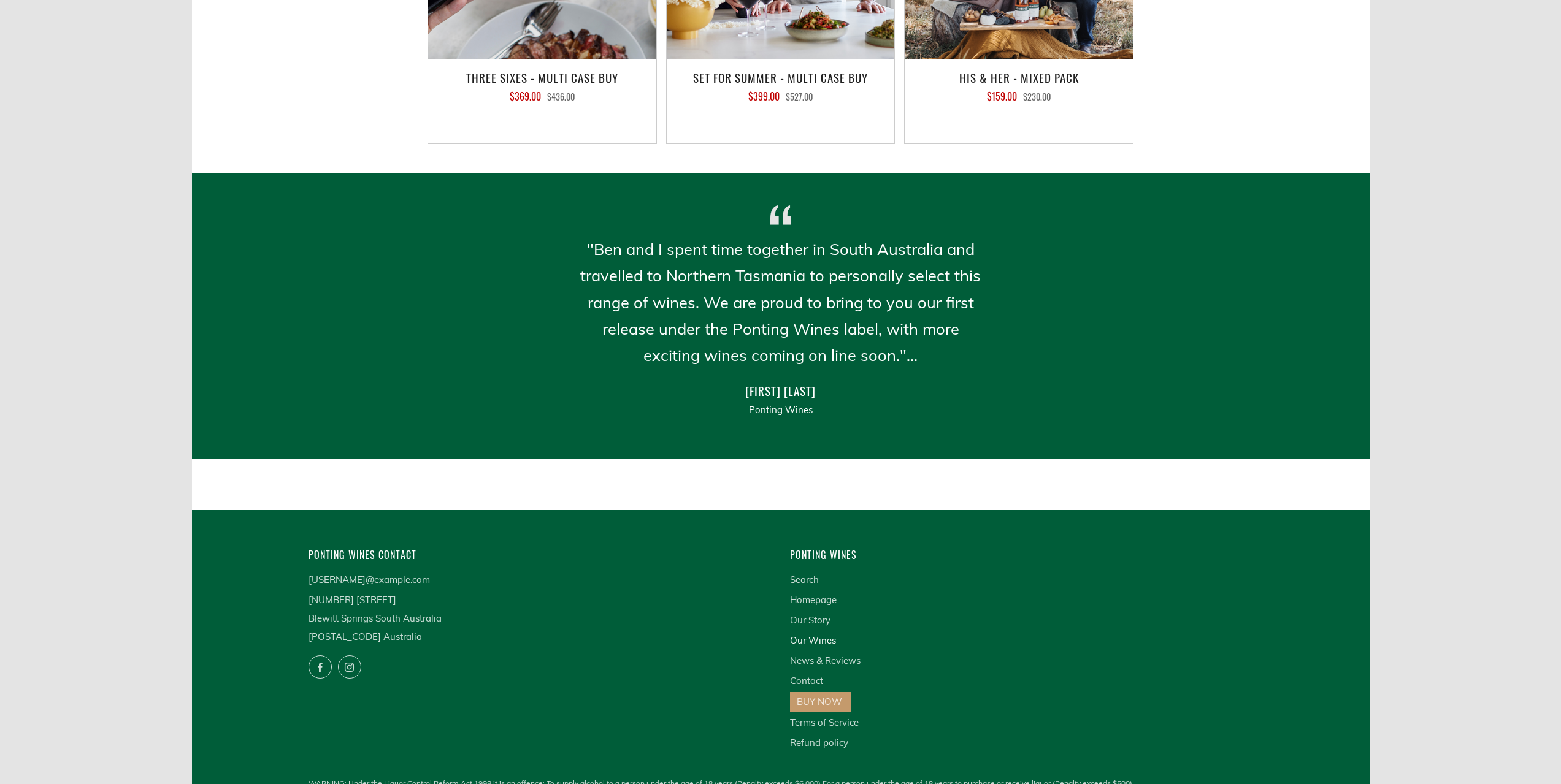 click on "Our Wines" at bounding box center (813, 640) 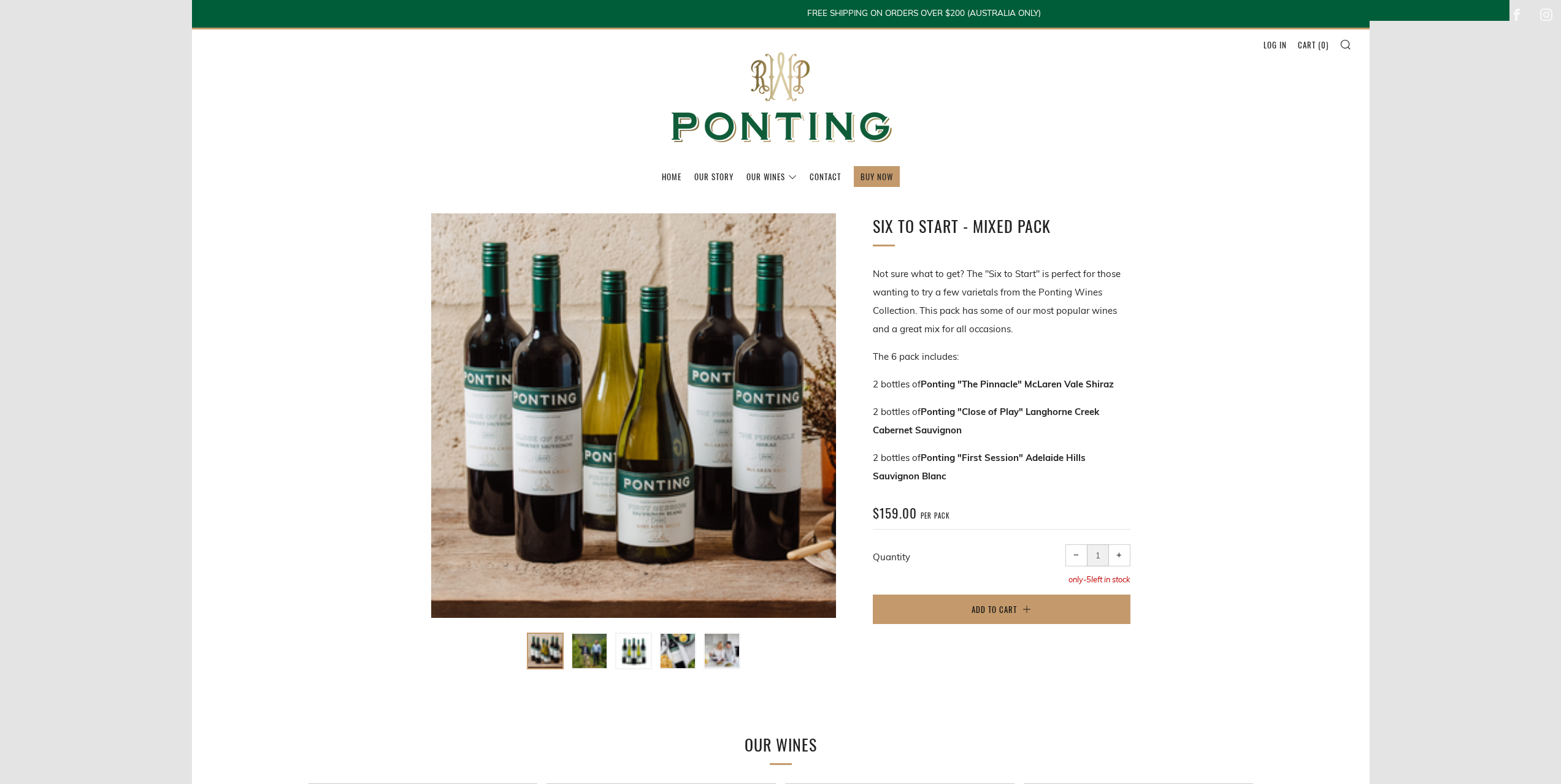 scroll, scrollTop: 0, scrollLeft: 0, axis: both 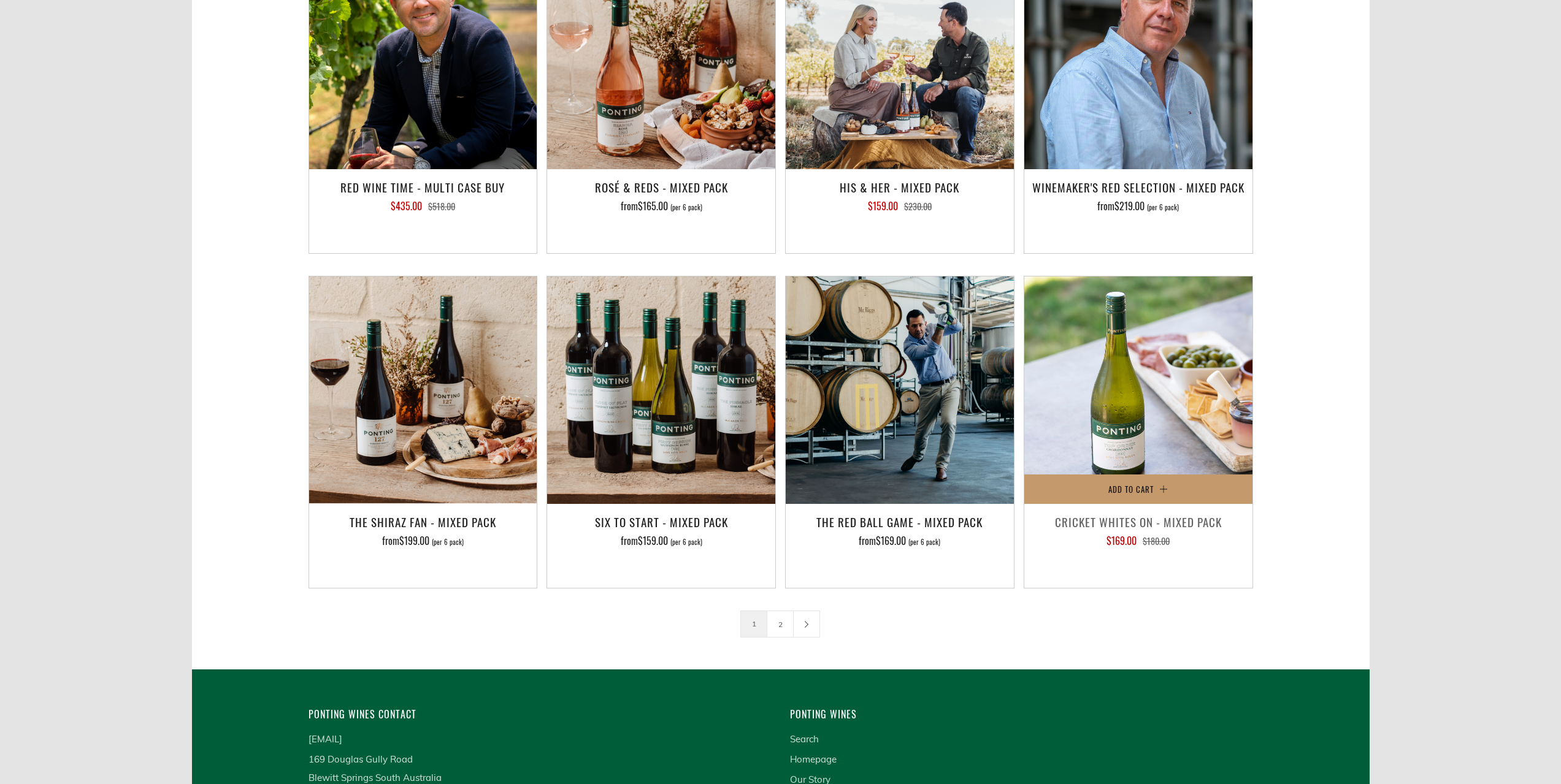 click at bounding box center [1138, 390] 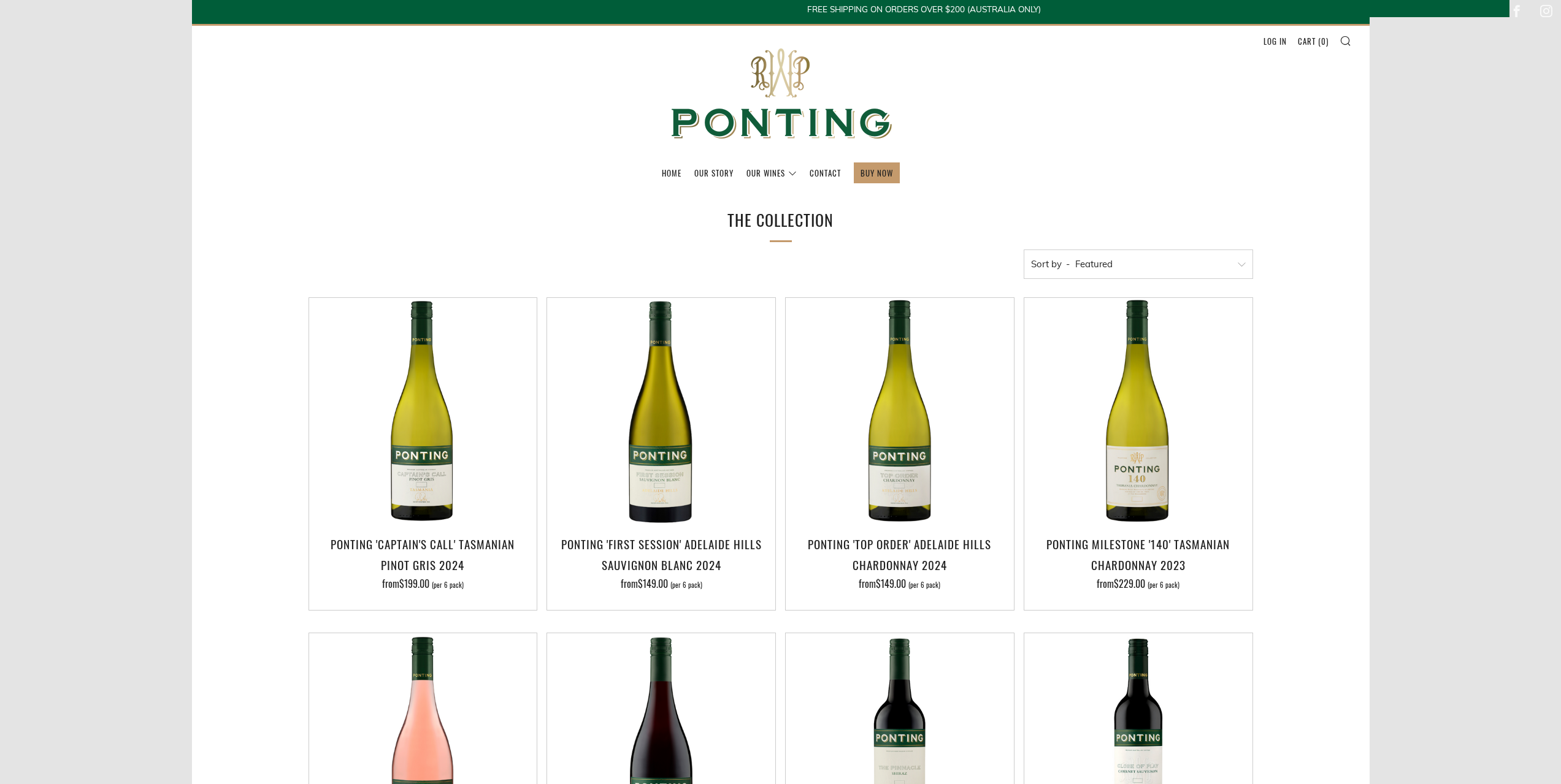 scroll, scrollTop: 0, scrollLeft: 0, axis: both 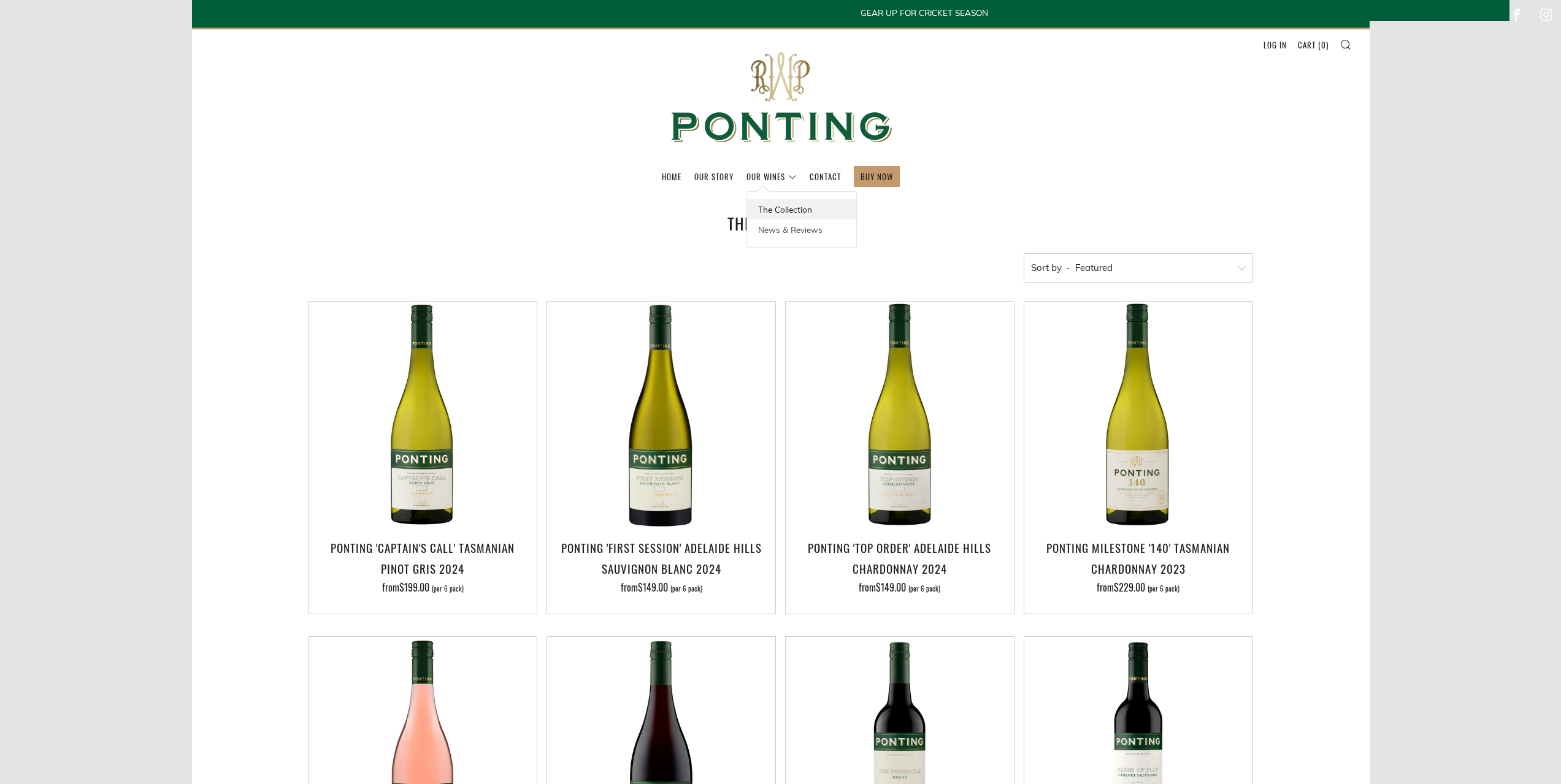 click on "The Collection" at bounding box center [802, 209] 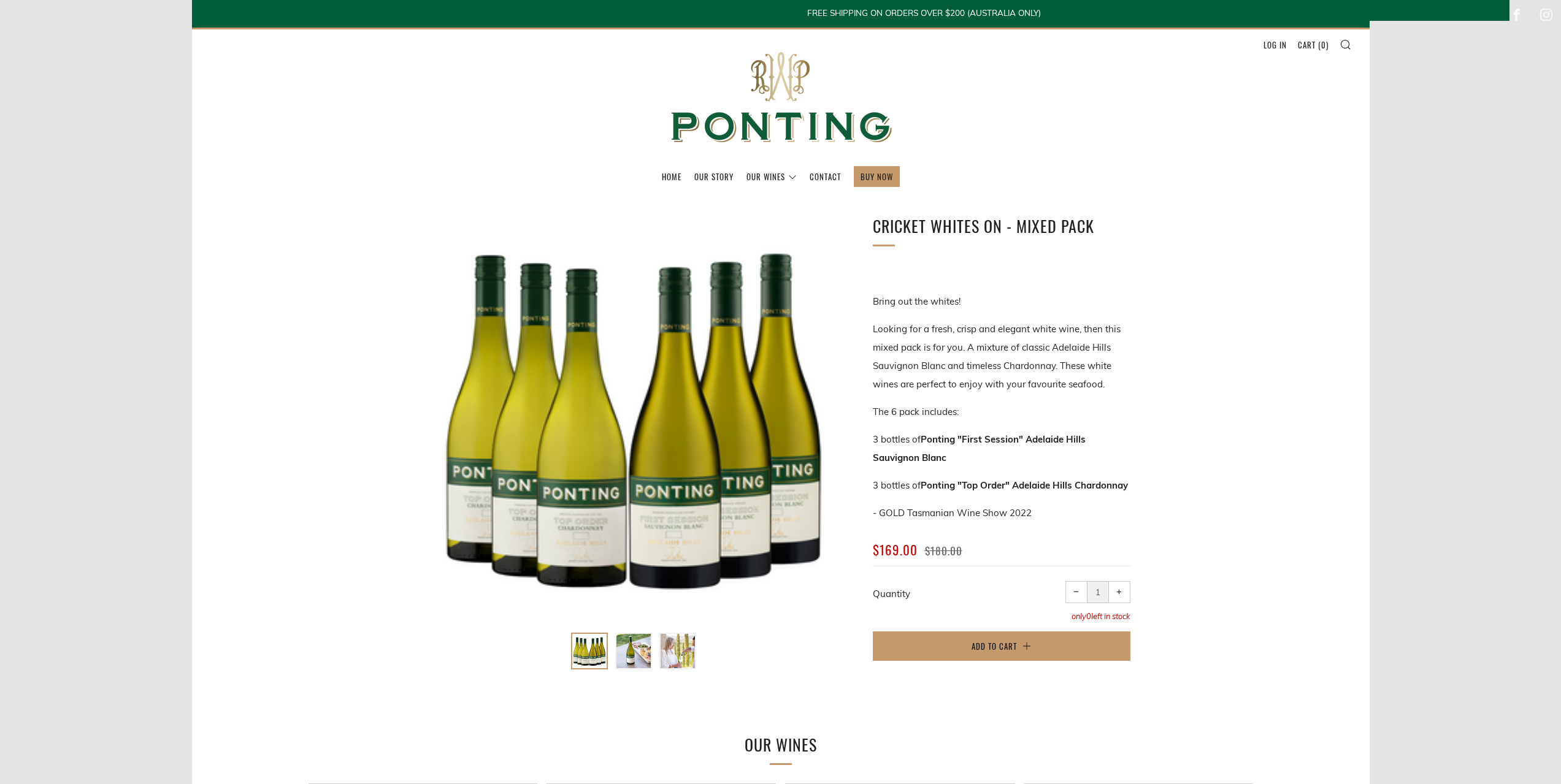 scroll, scrollTop: 0, scrollLeft: 0, axis: both 